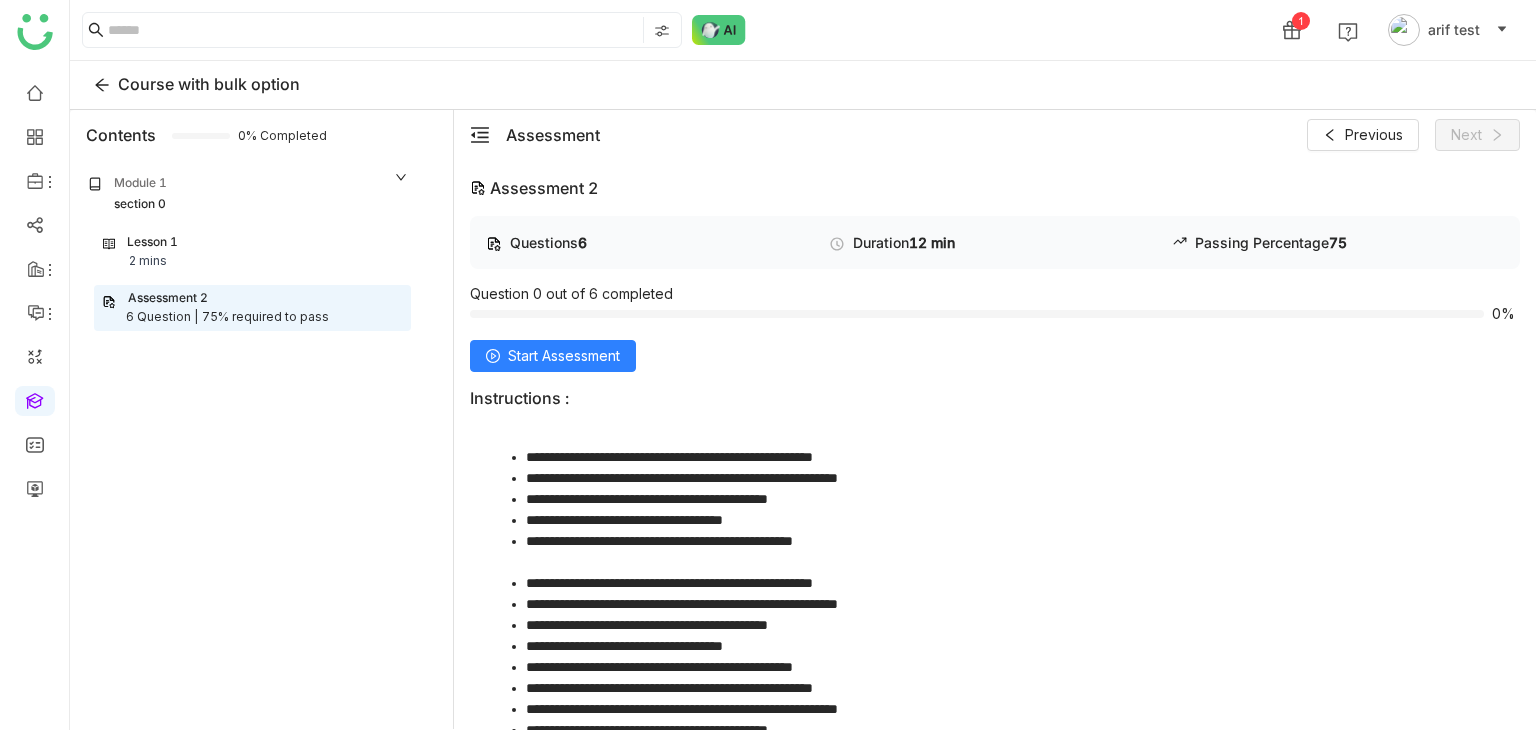 scroll, scrollTop: 0, scrollLeft: 0, axis: both 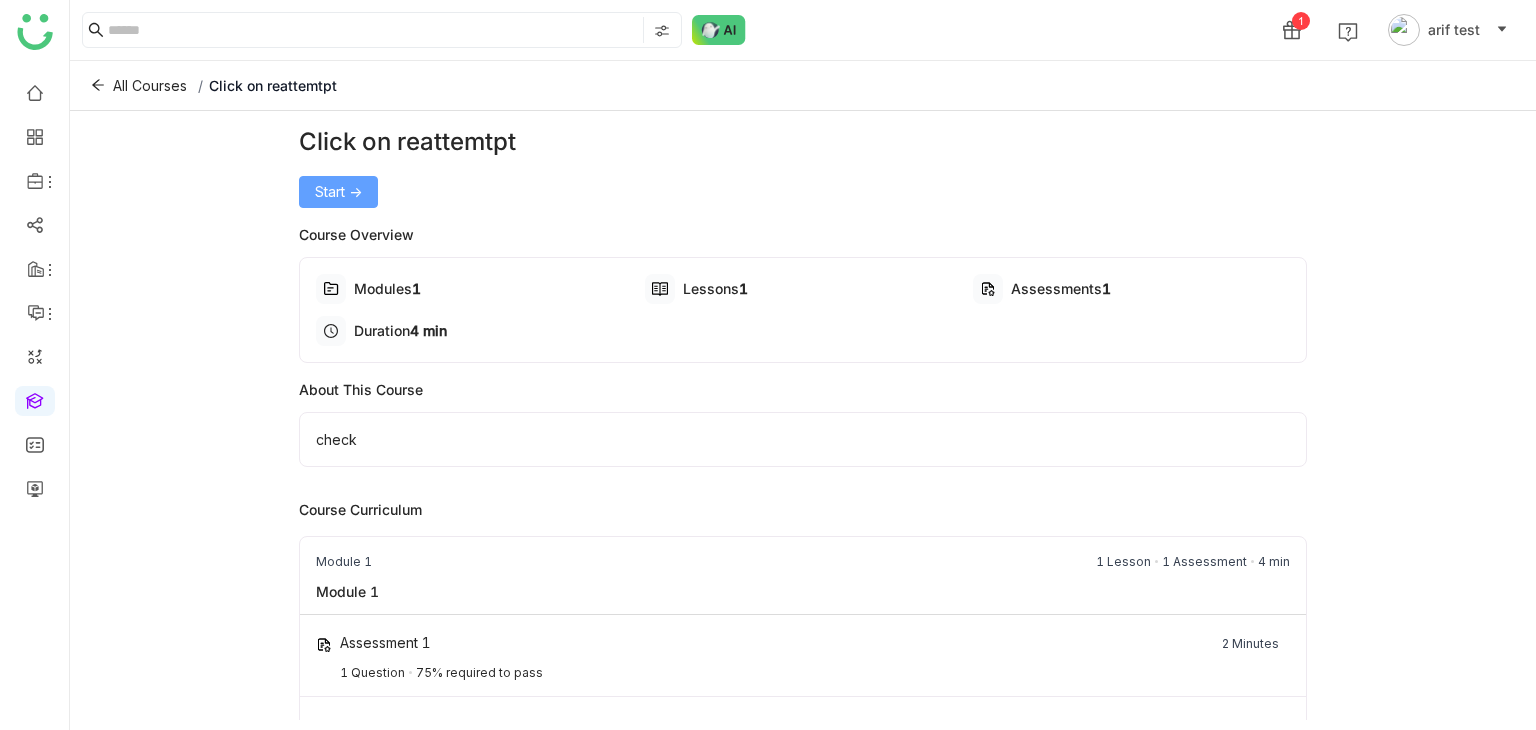 click on "Start ->" 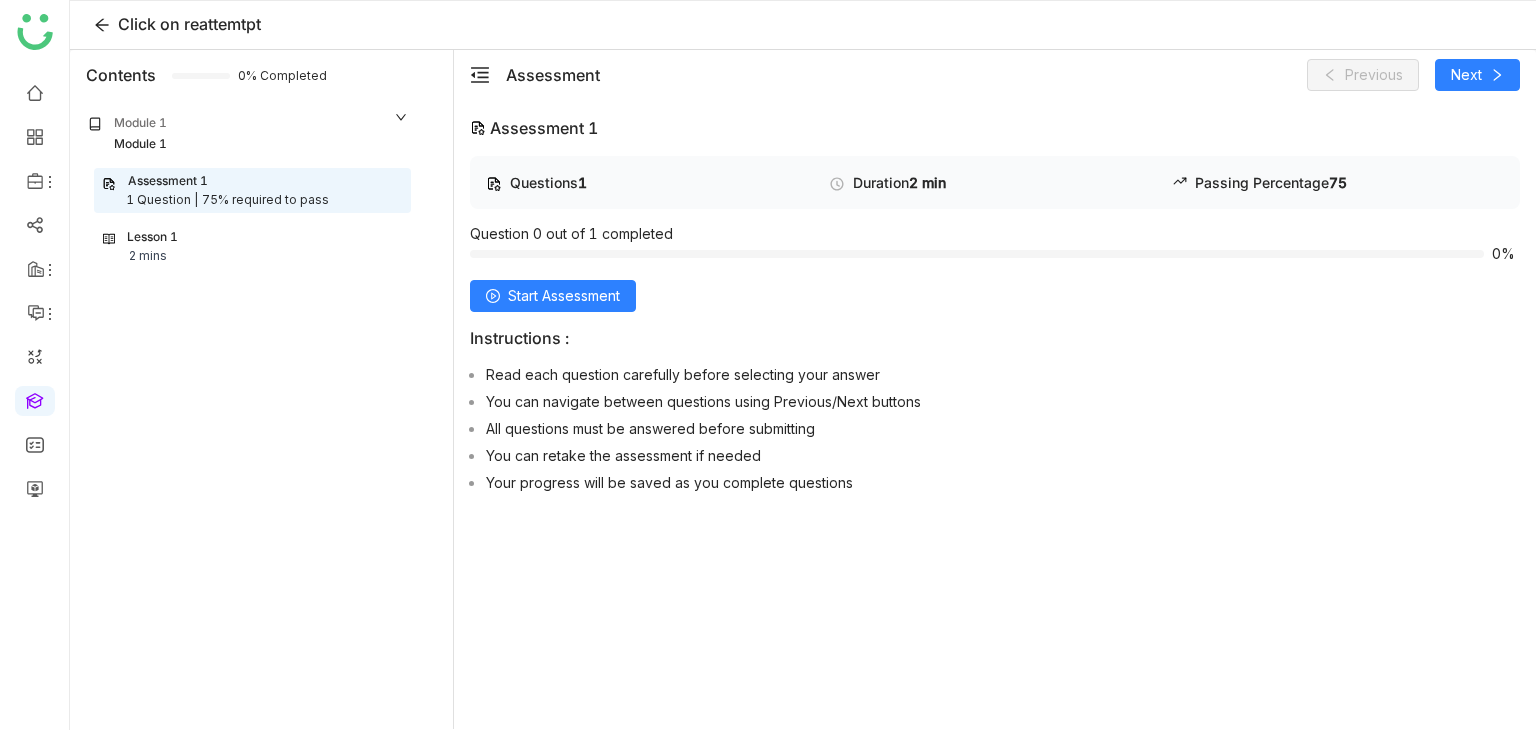 click on "Questions   1   Duration    2 min   Passing Percentage   75   Question 0 out of 1 completed   0%  Start Assessment Instructions : Read each question carefully before selecting your answer You can navigate between questions using Previous/Next buttons All questions must be answered before submitting You can retake the assessment if needed Your progress will be saved as you complete questions" 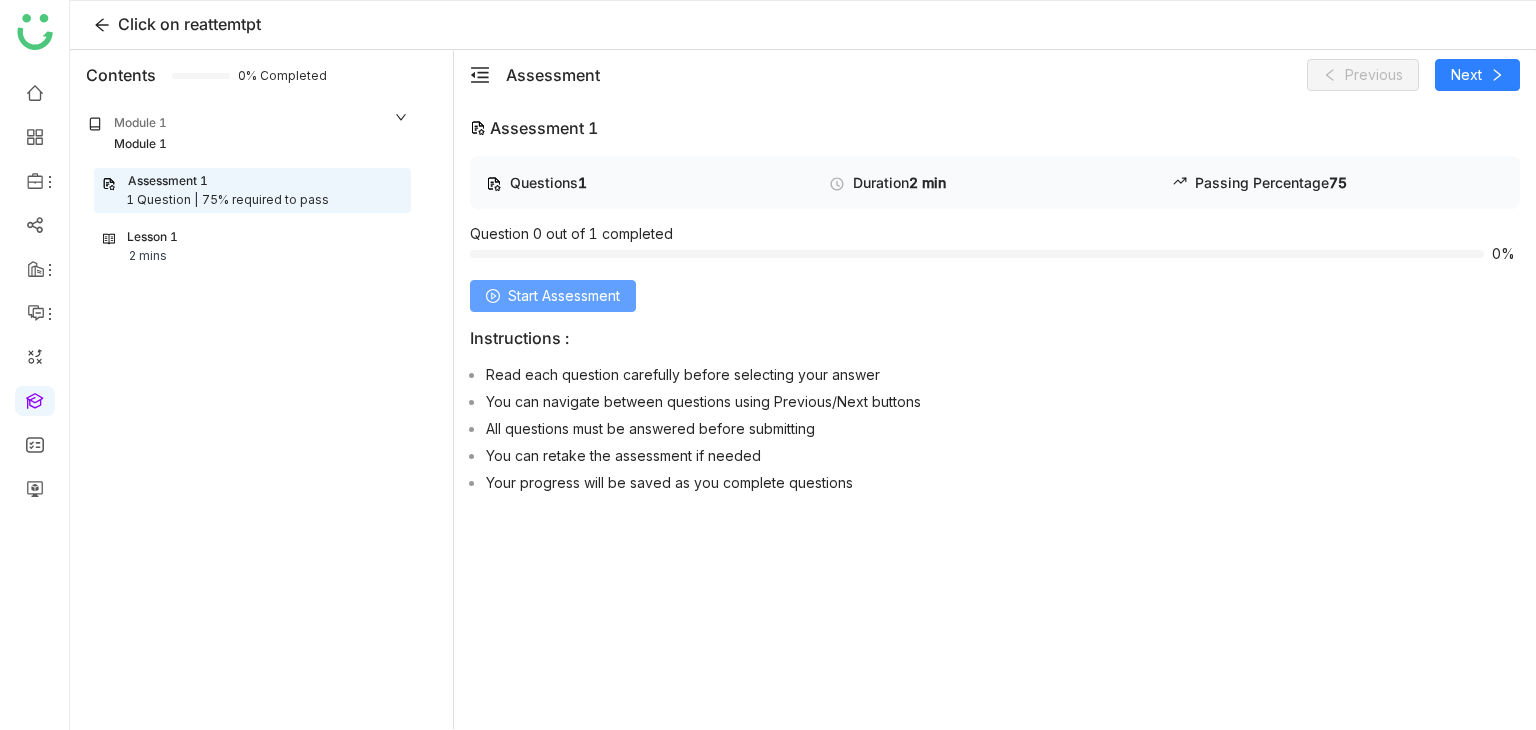 click on "Start Assessment" 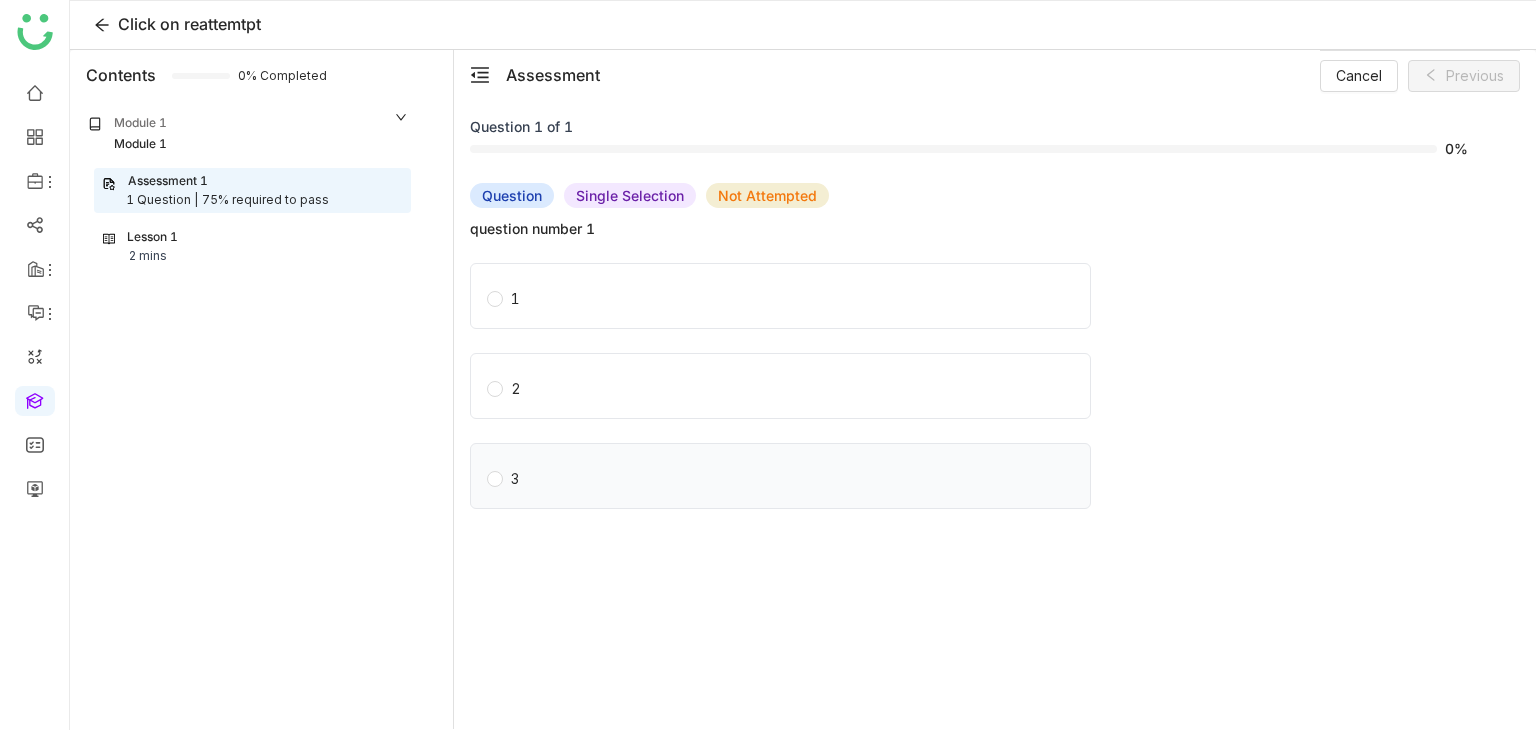 click on "3" 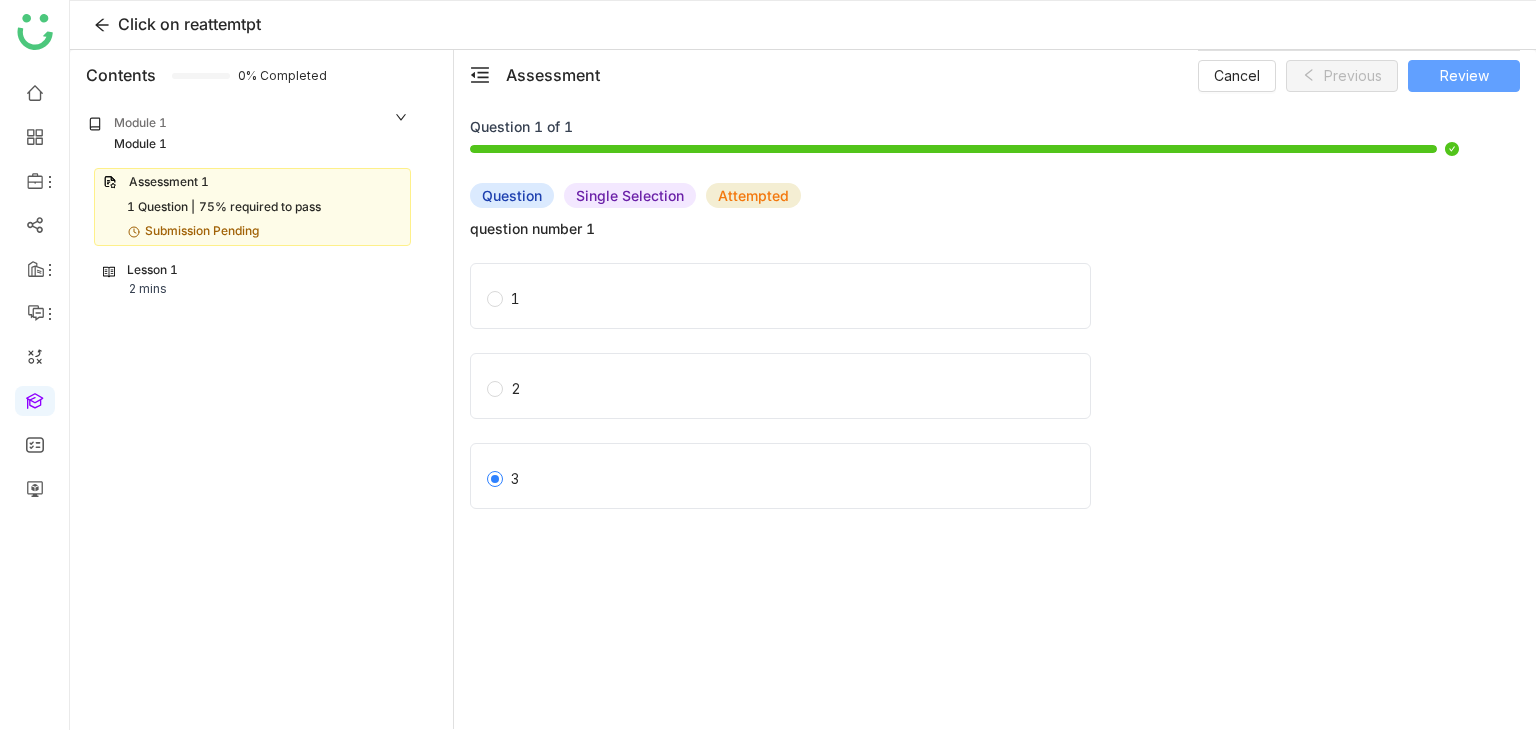 click on "Review" at bounding box center (1464, 76) 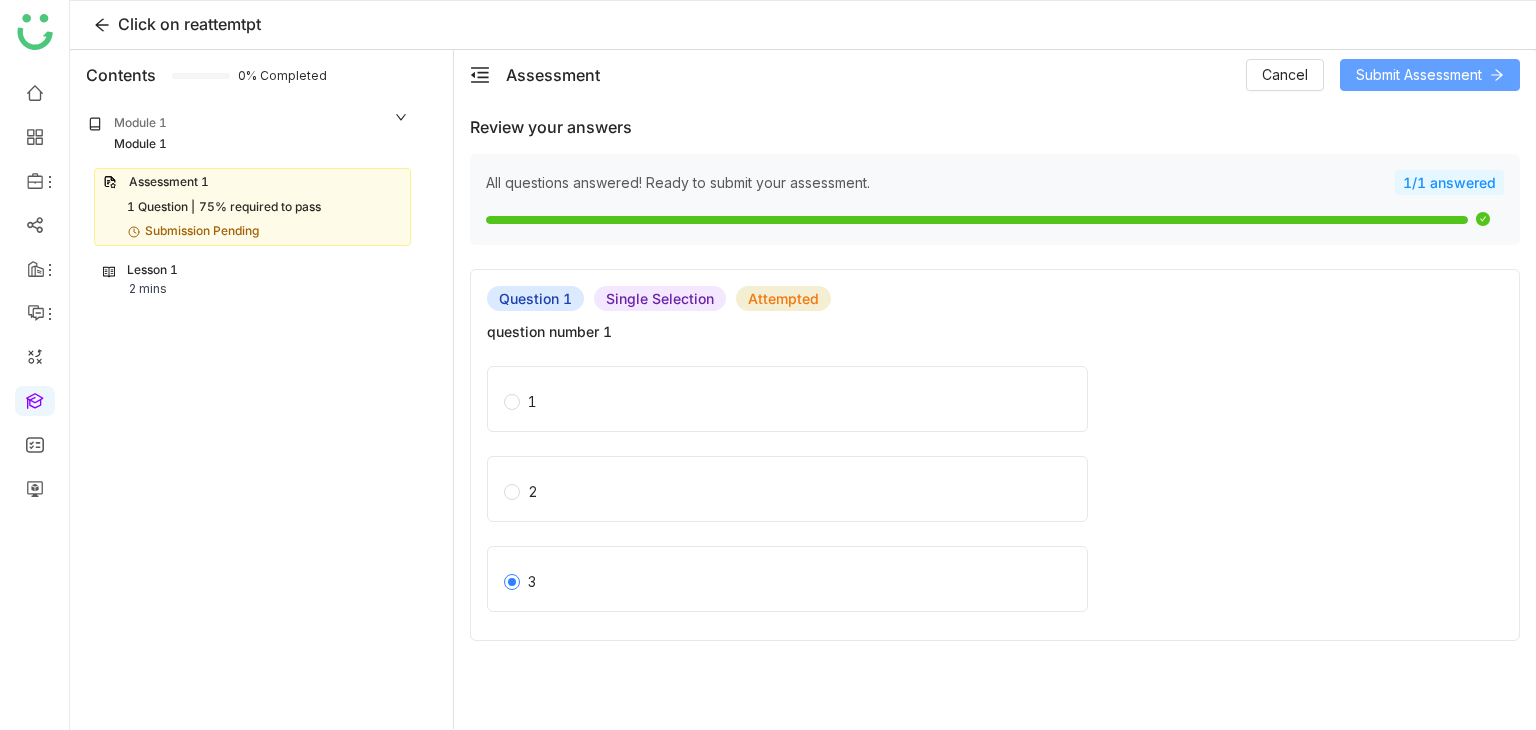 click on "Submit Assessment" at bounding box center [1419, 75] 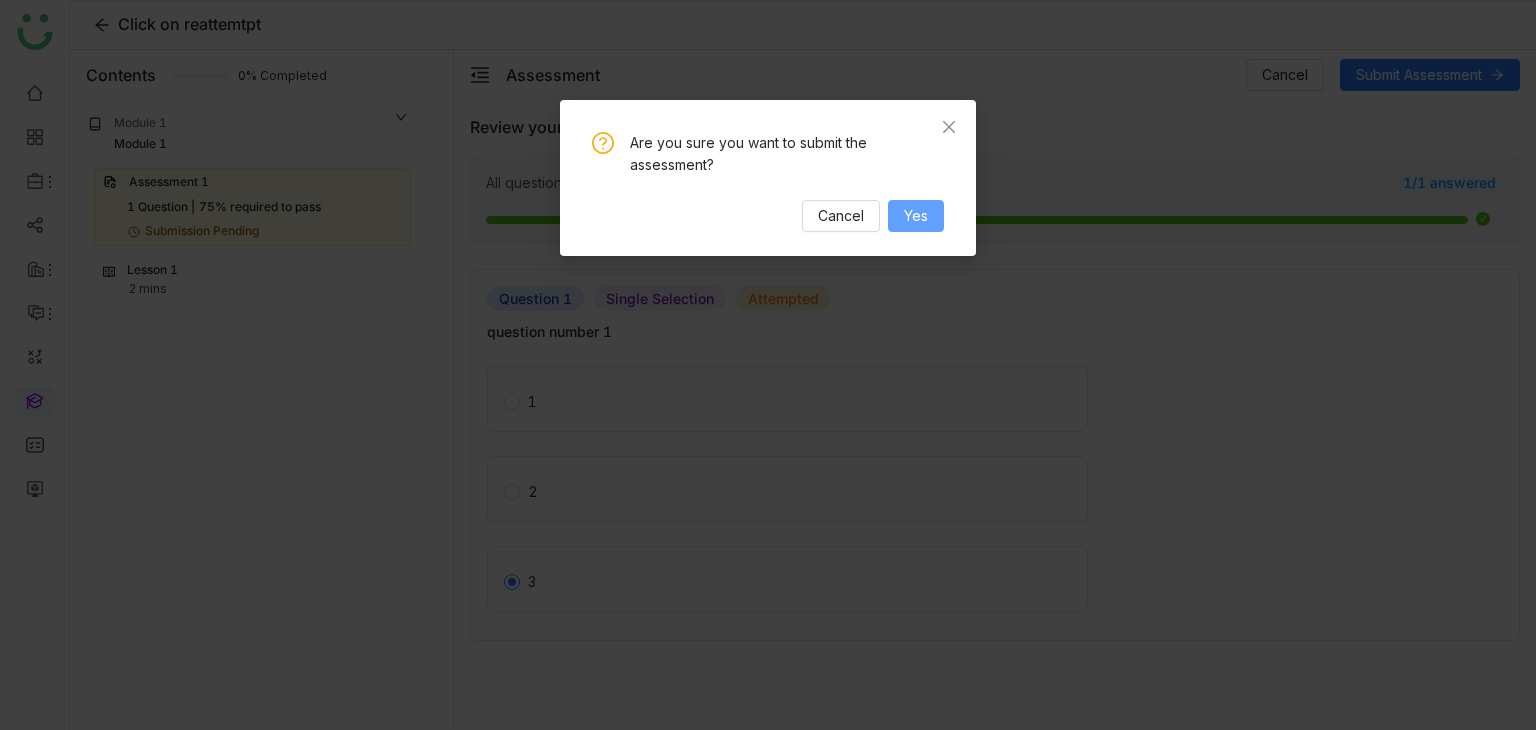 click on "Yes" at bounding box center (916, 216) 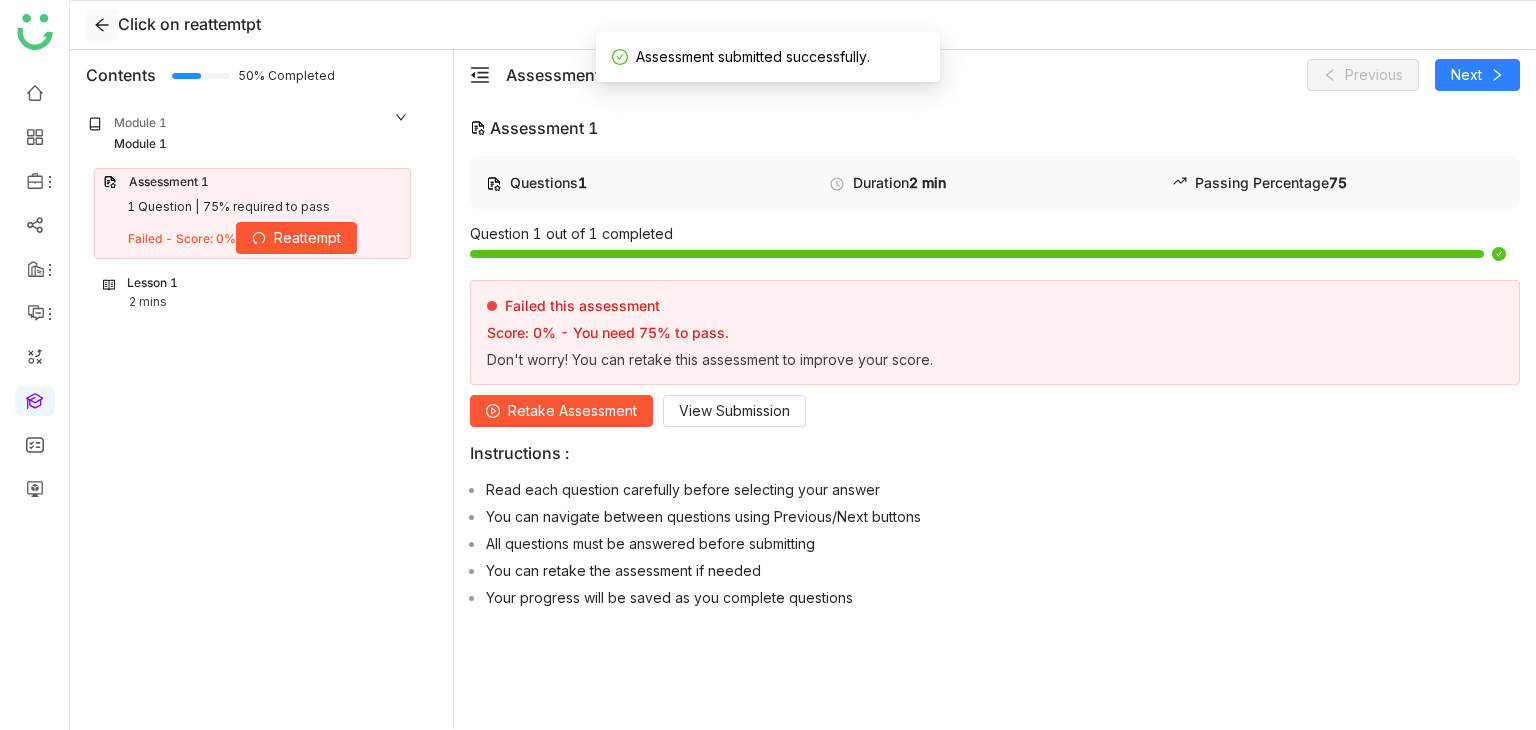 click 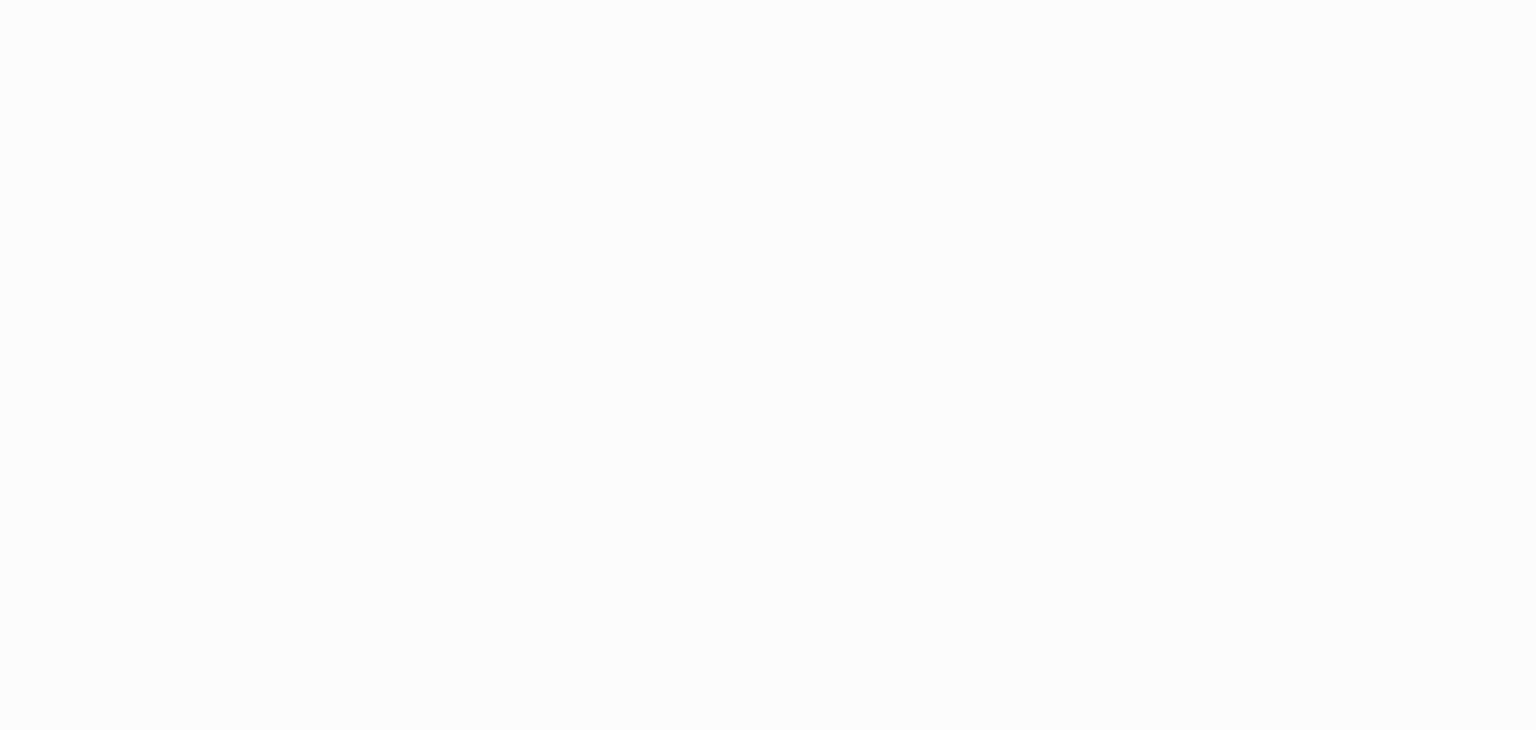 scroll, scrollTop: 0, scrollLeft: 0, axis: both 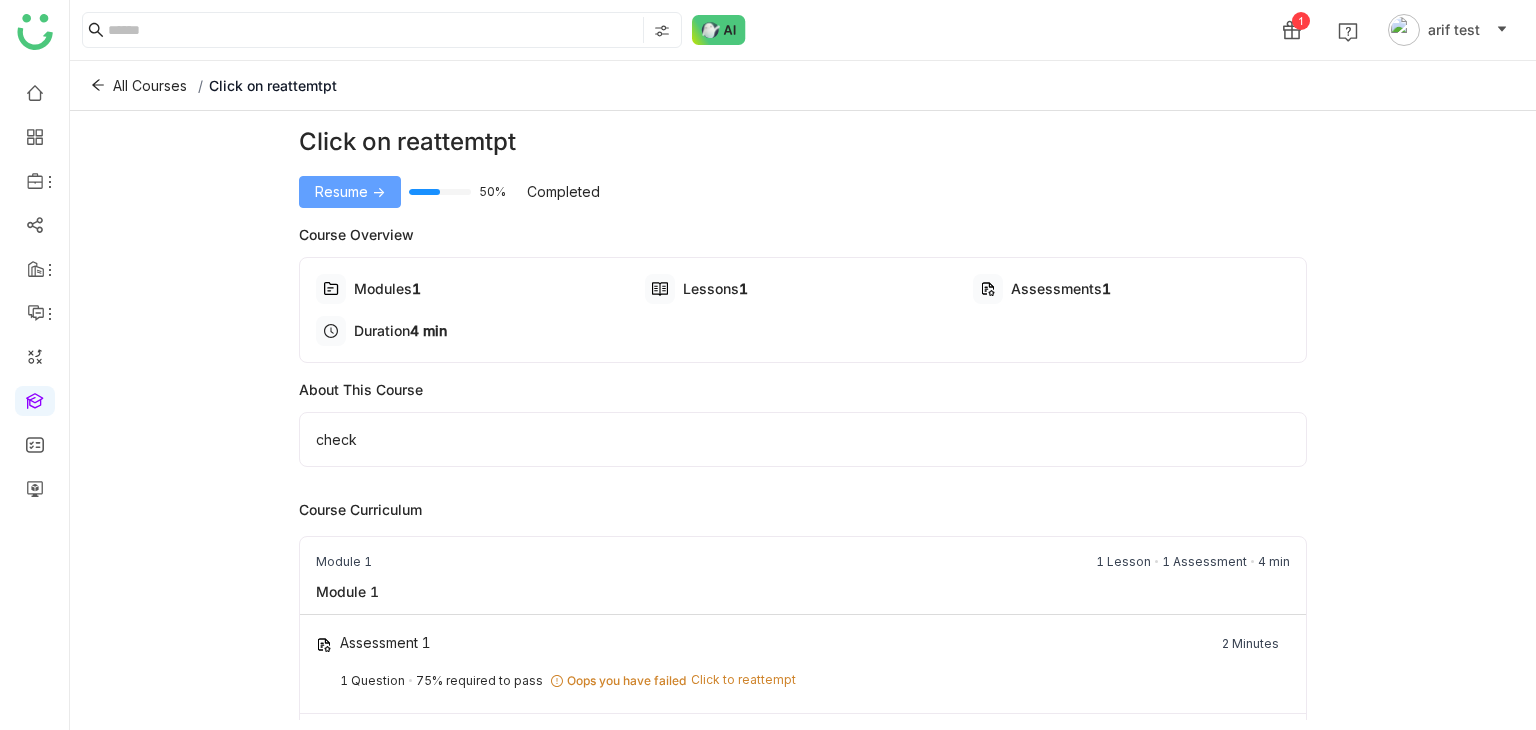 click on "Resume ->" 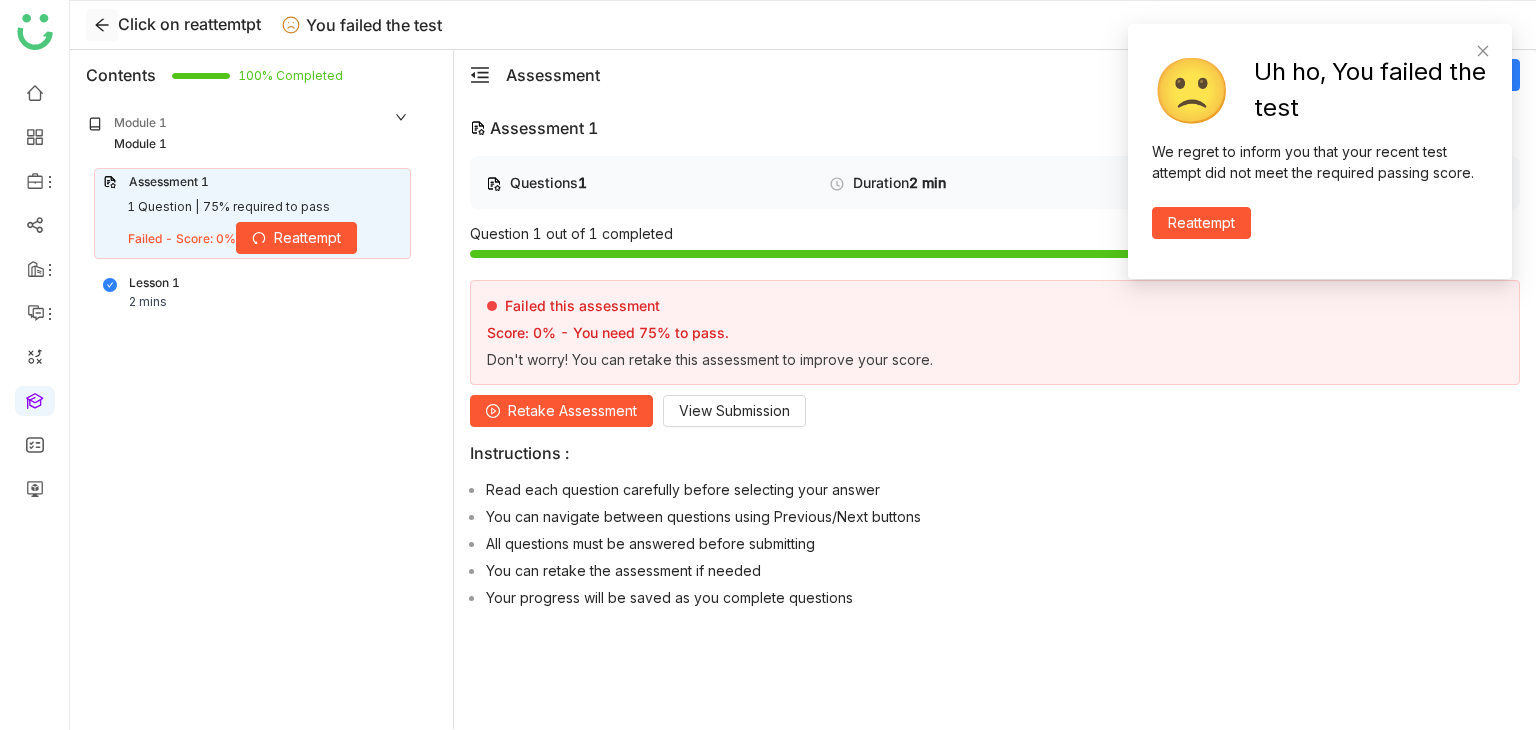 click 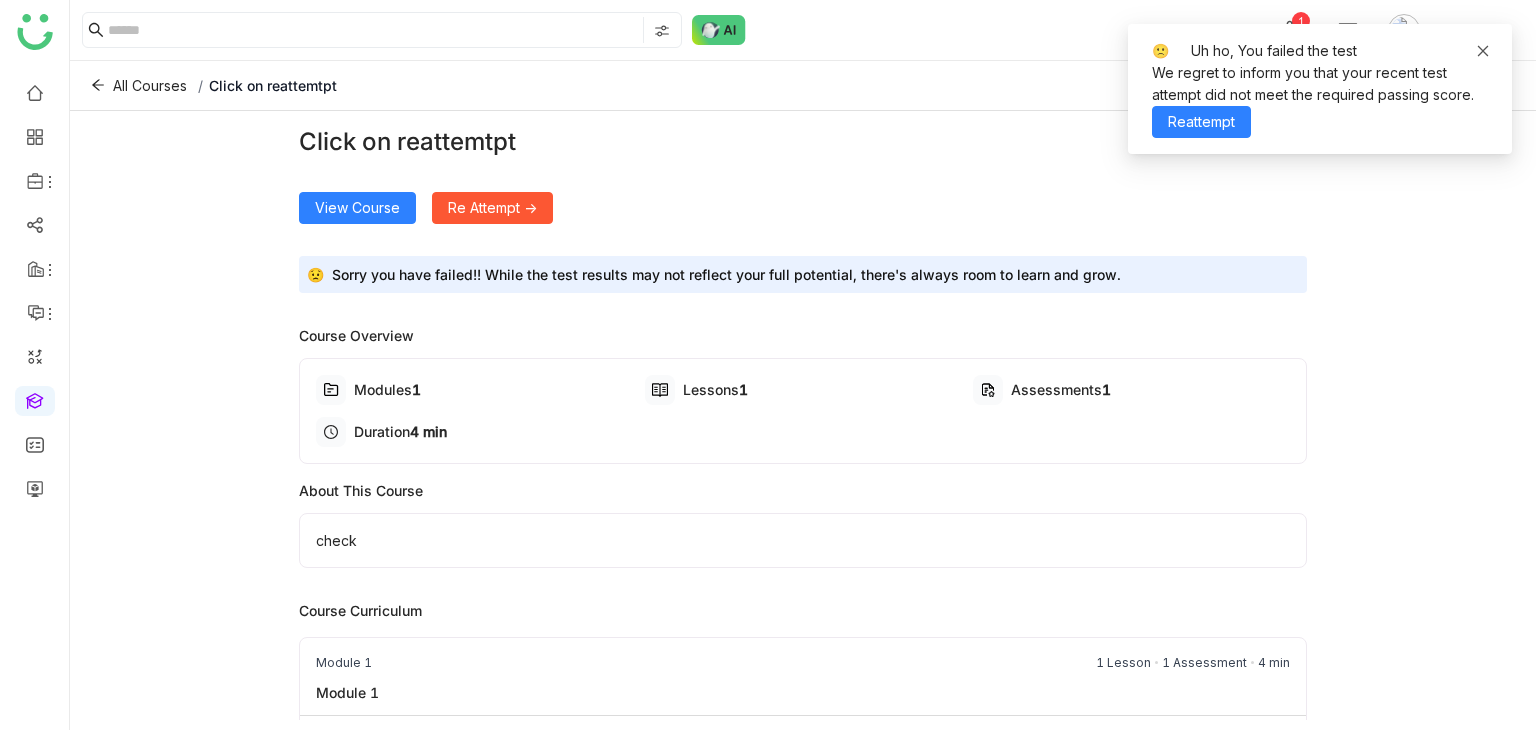click 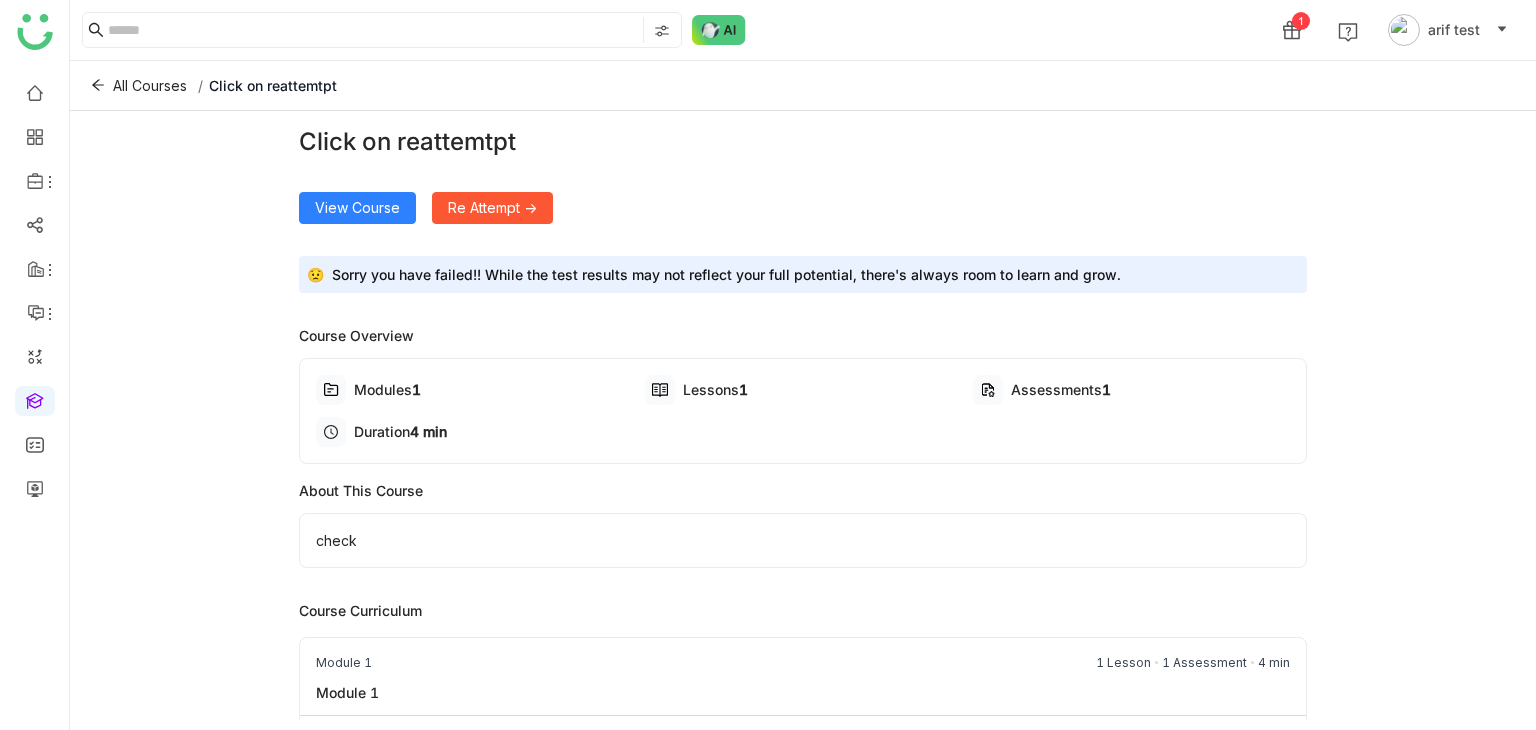 click on "Re Attempt ->" 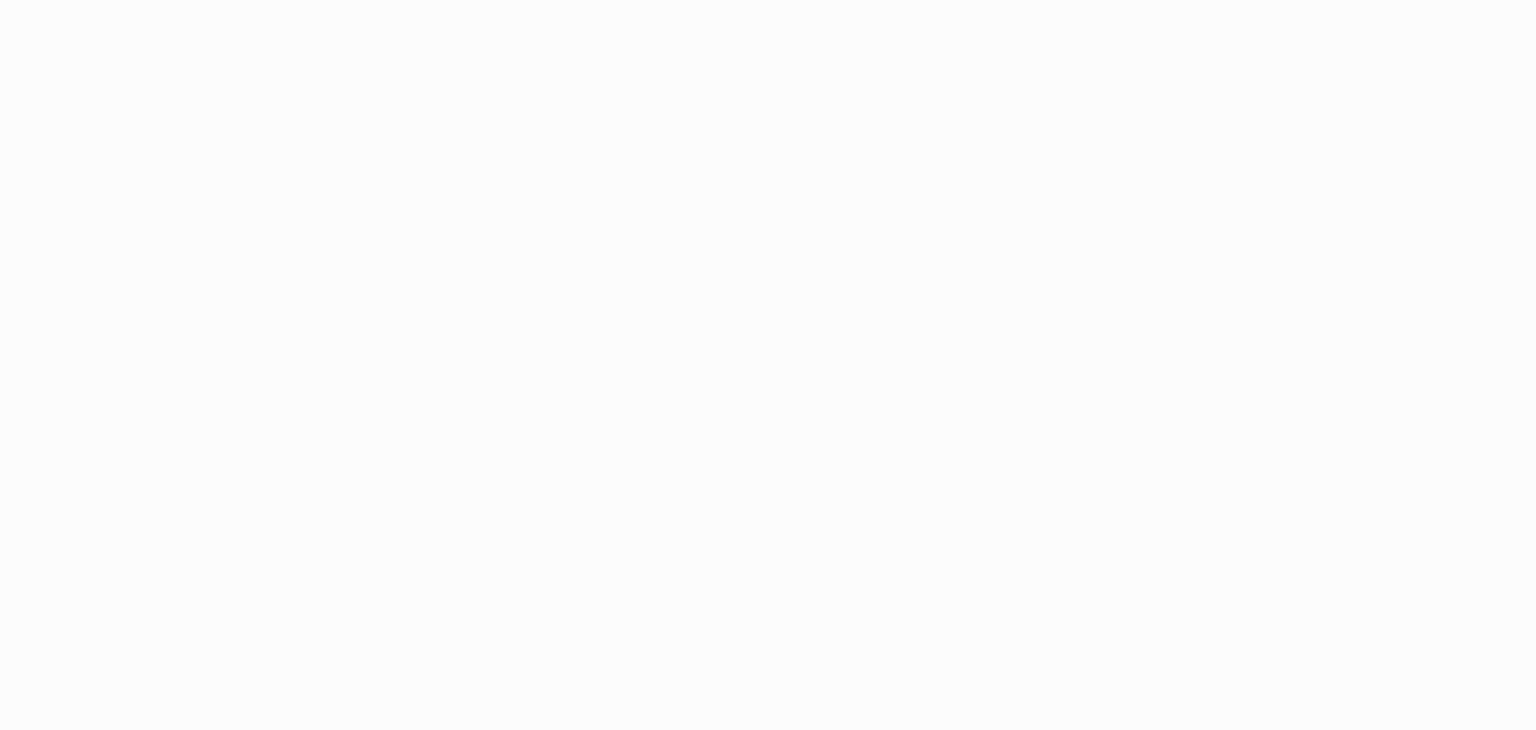 scroll, scrollTop: 0, scrollLeft: 0, axis: both 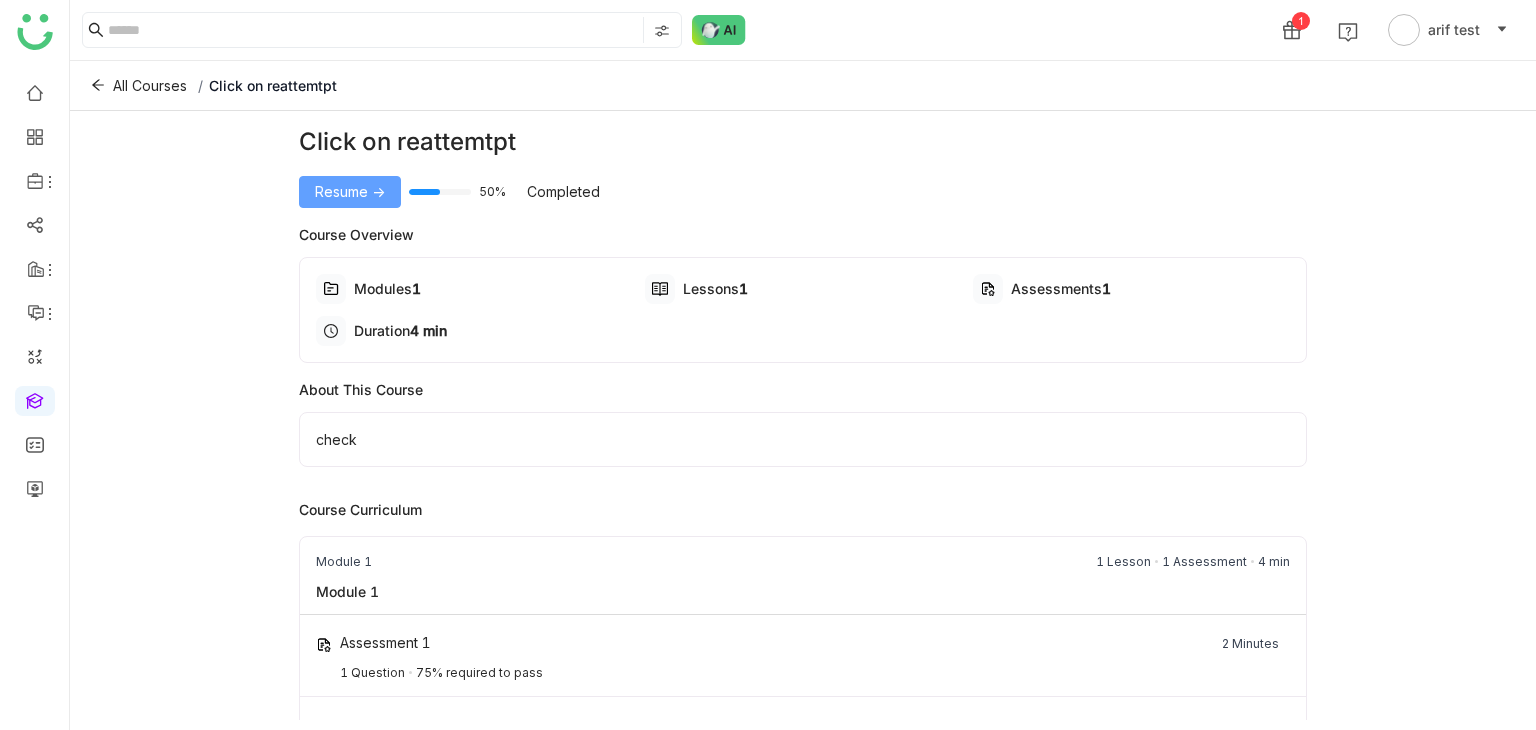 click on "Resume ->" 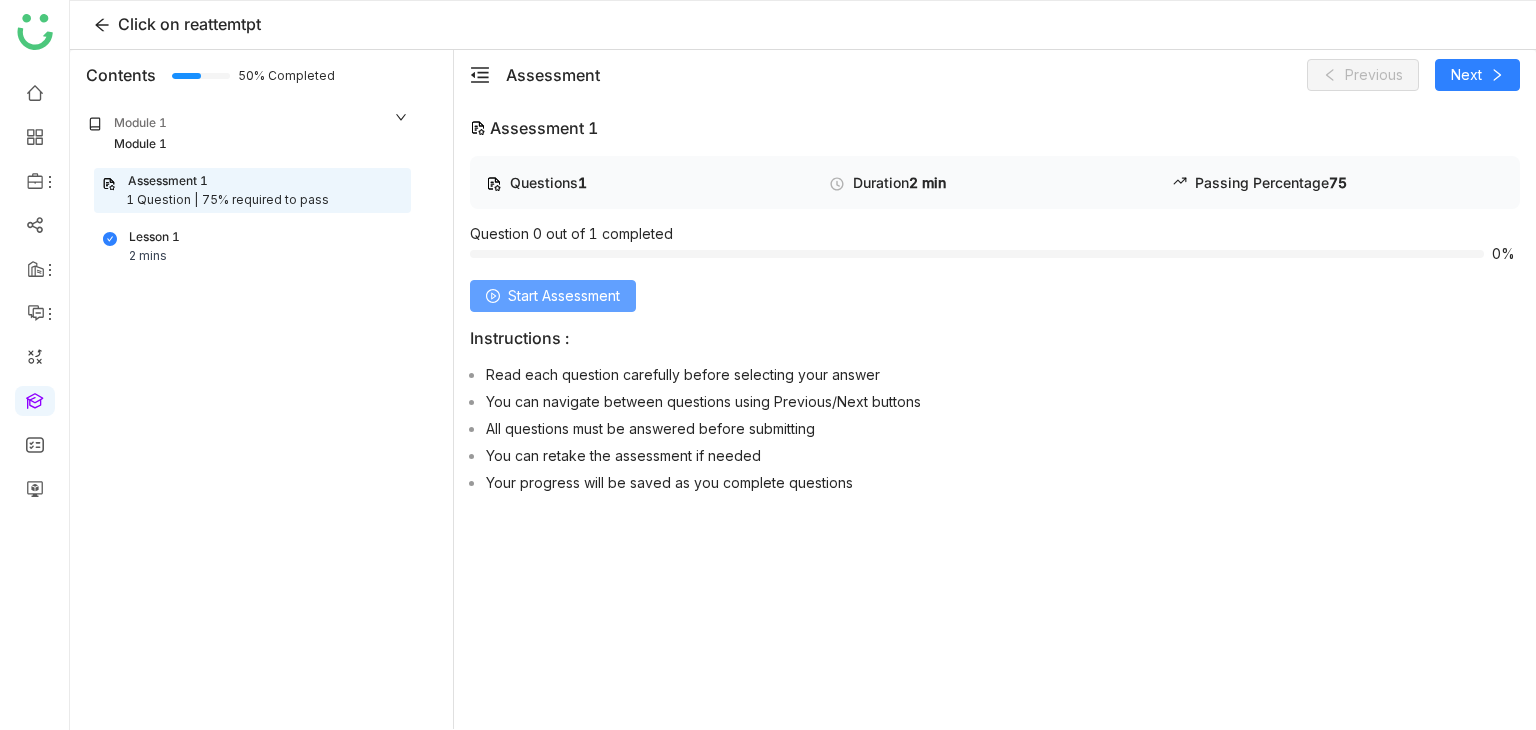 click on "Start Assessment" 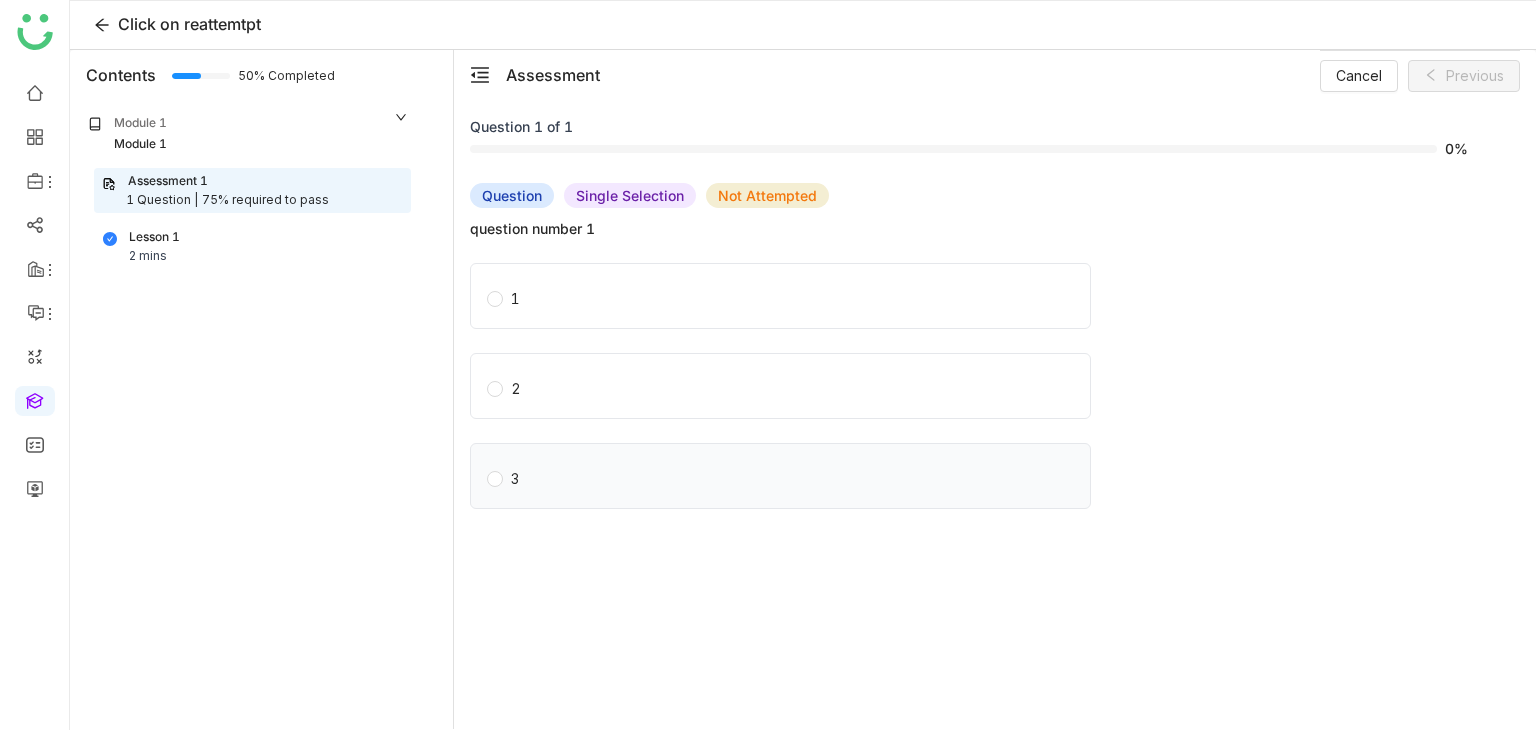click on "3" 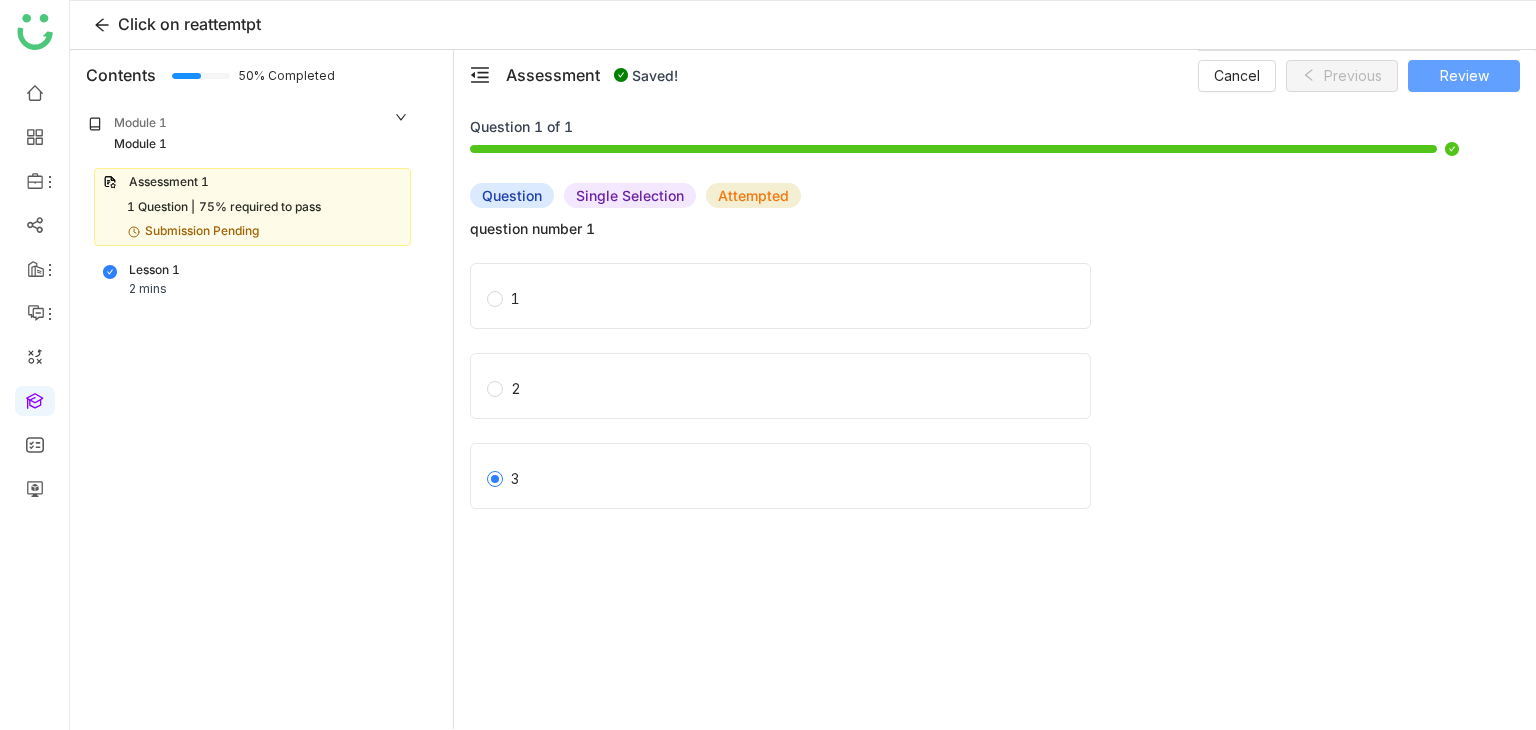 click on "Review" at bounding box center (1464, 76) 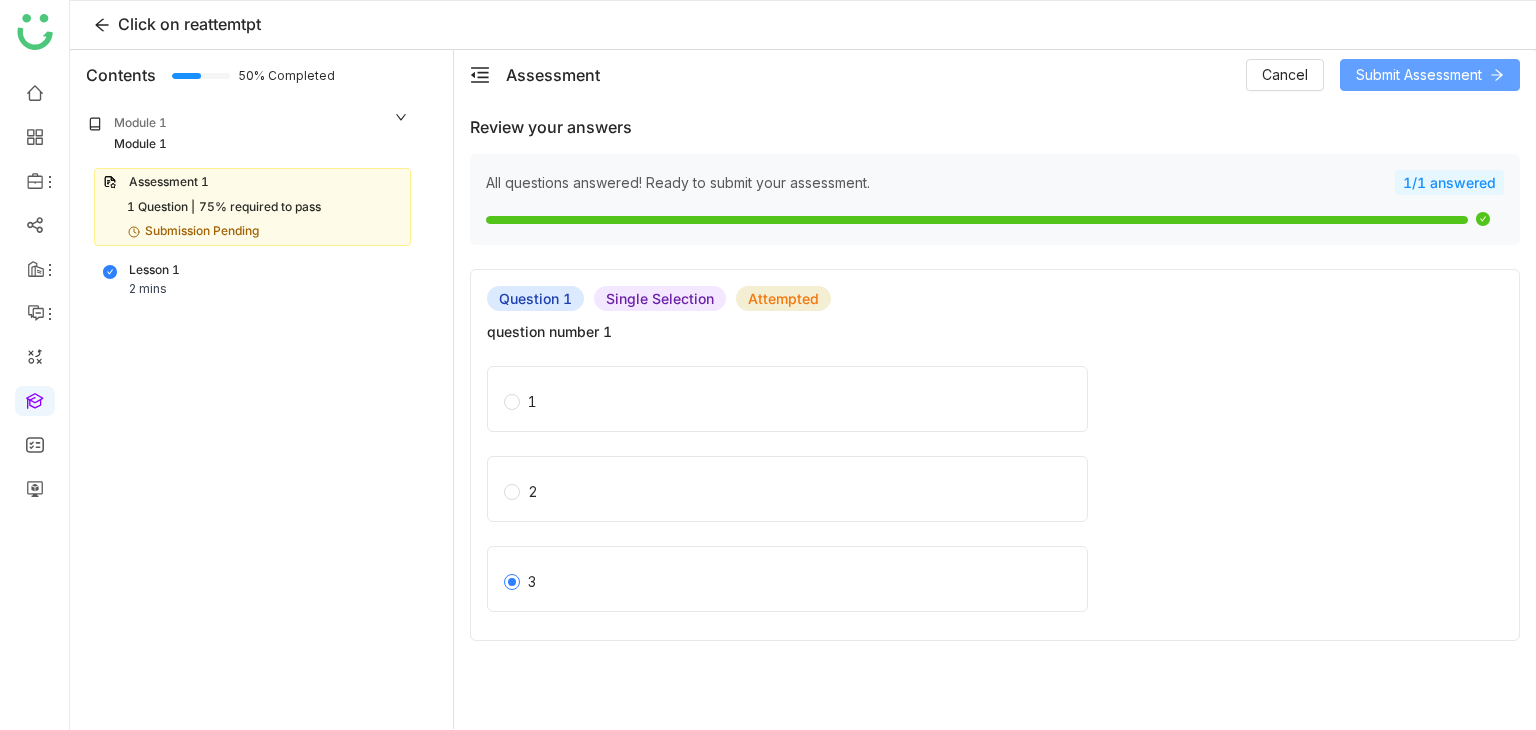 click on "Submit Assessment" at bounding box center (1419, 75) 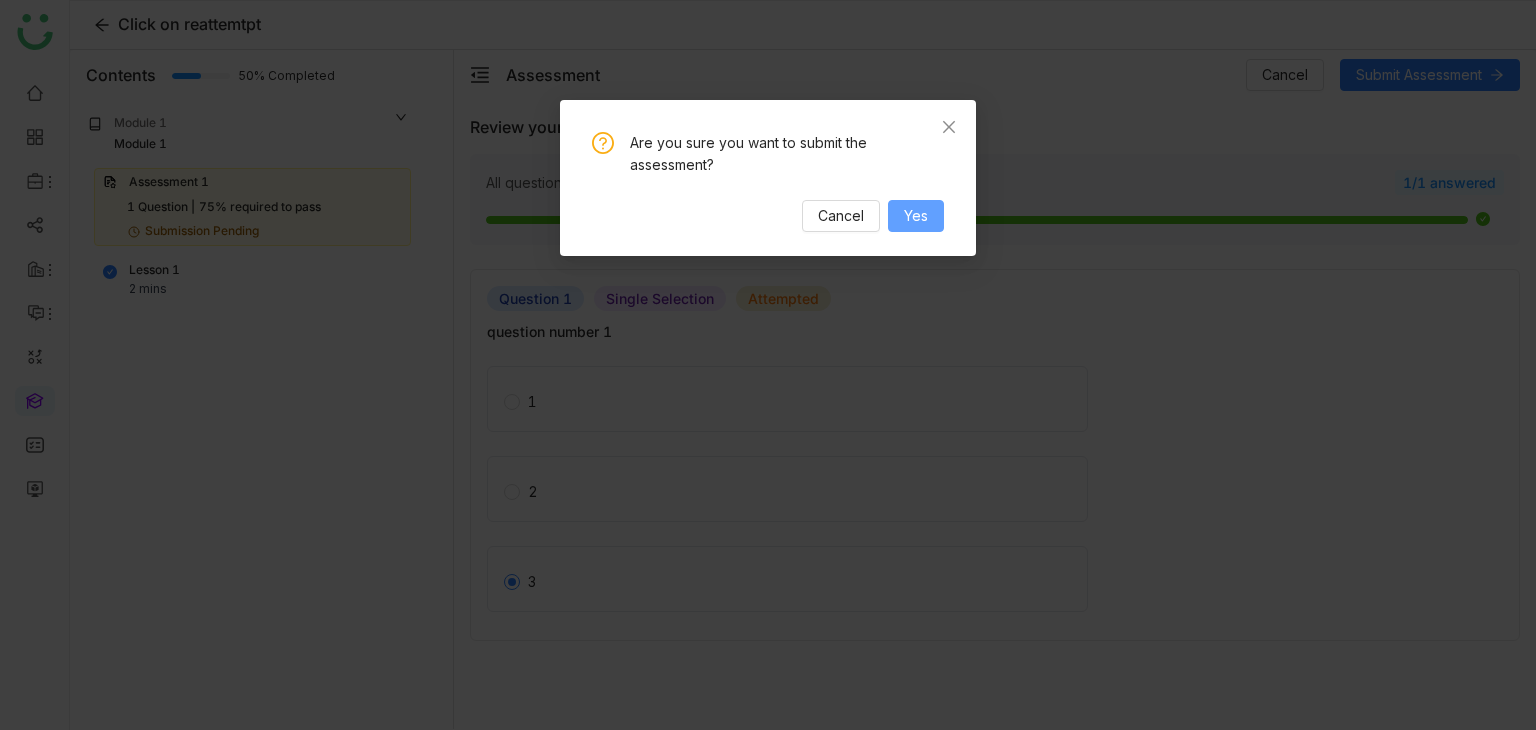 click on "Yes" at bounding box center (916, 216) 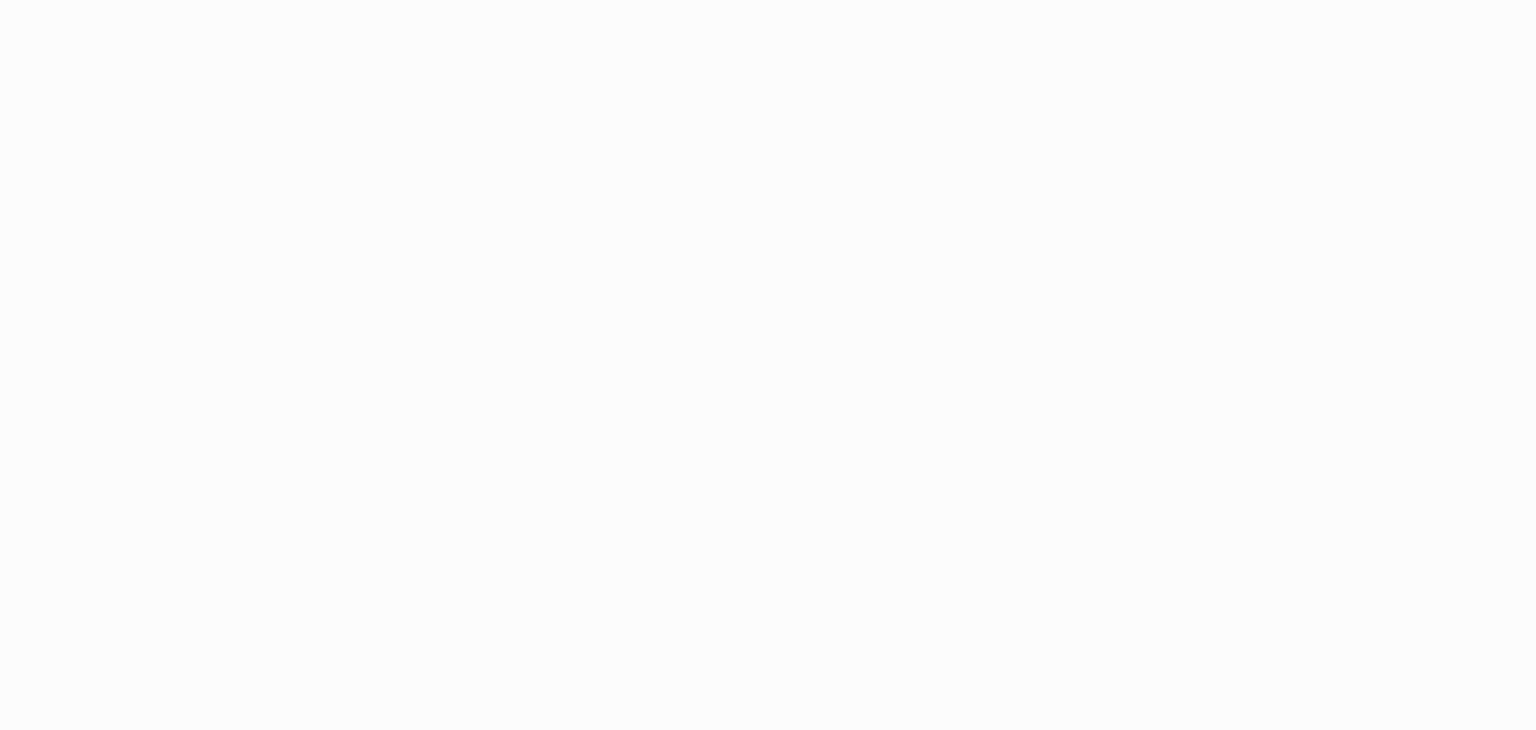 scroll, scrollTop: 0, scrollLeft: 0, axis: both 